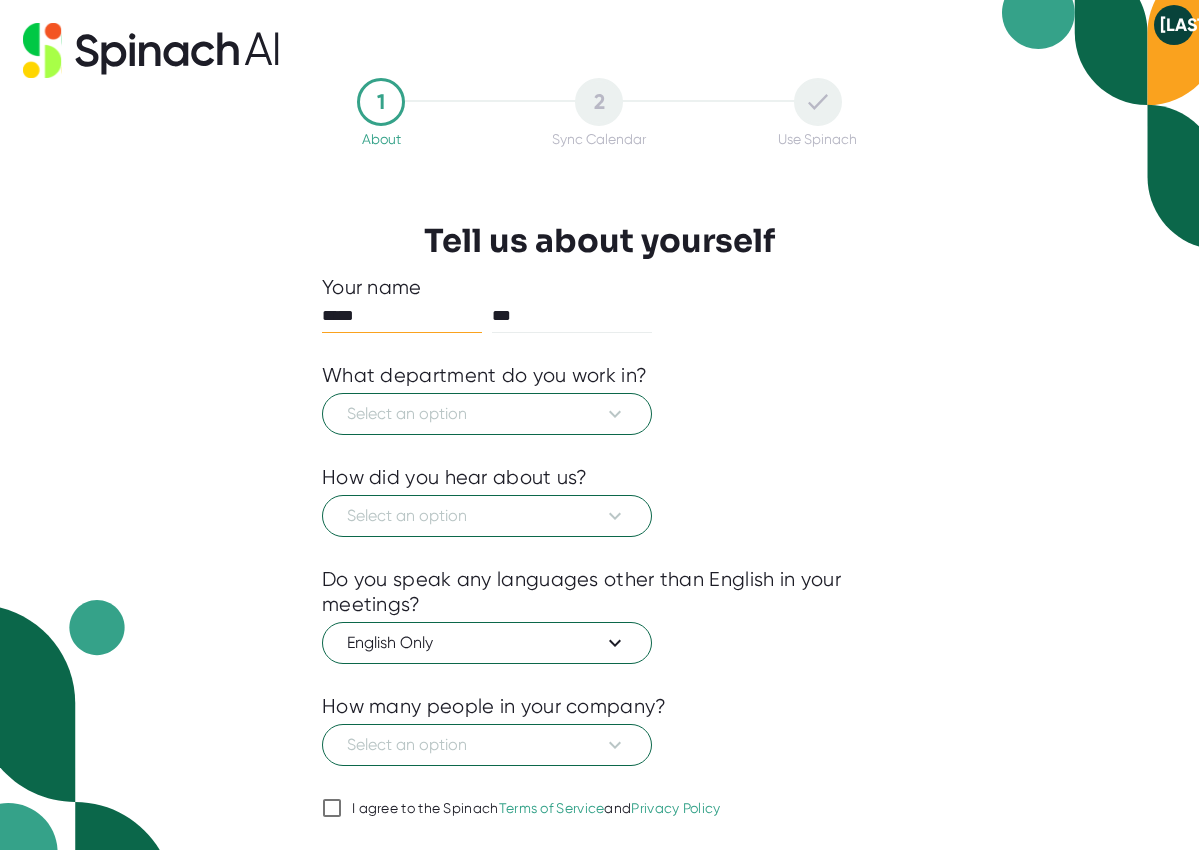scroll, scrollTop: 0, scrollLeft: 0, axis: both 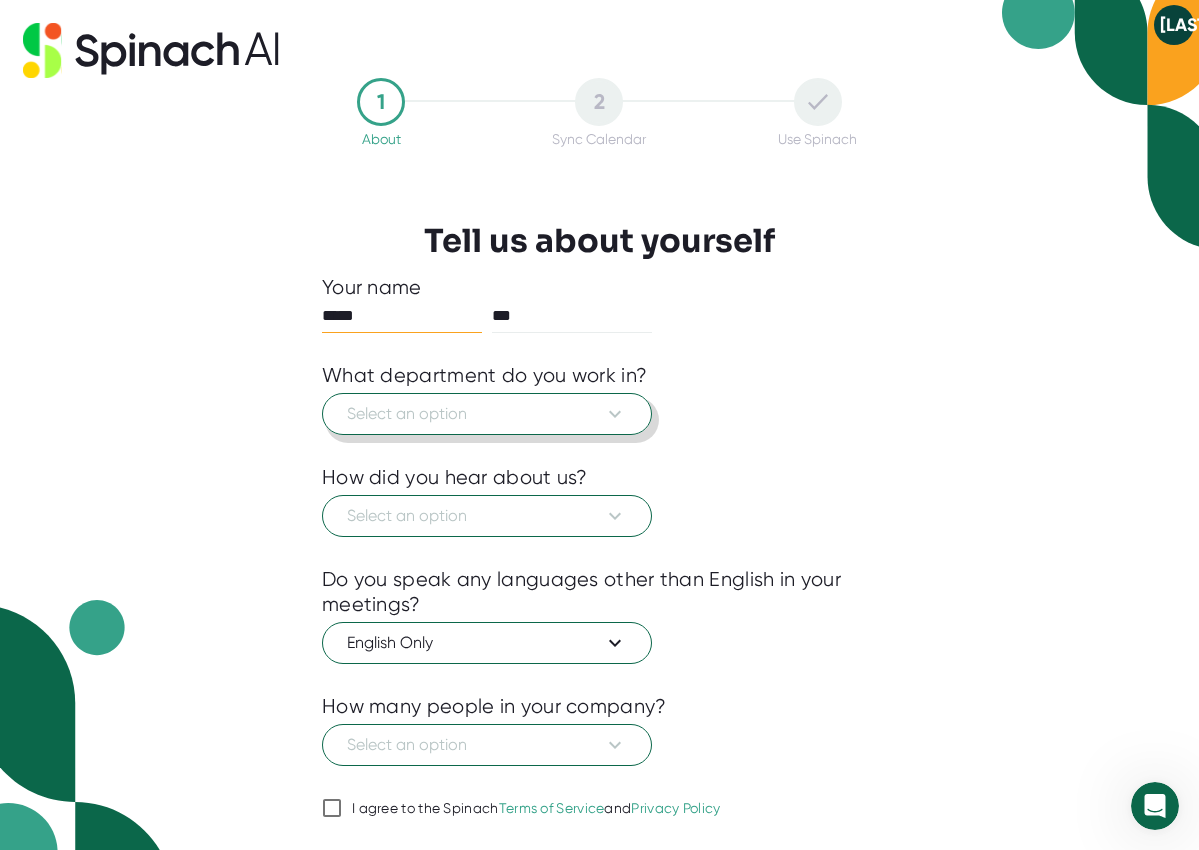 click 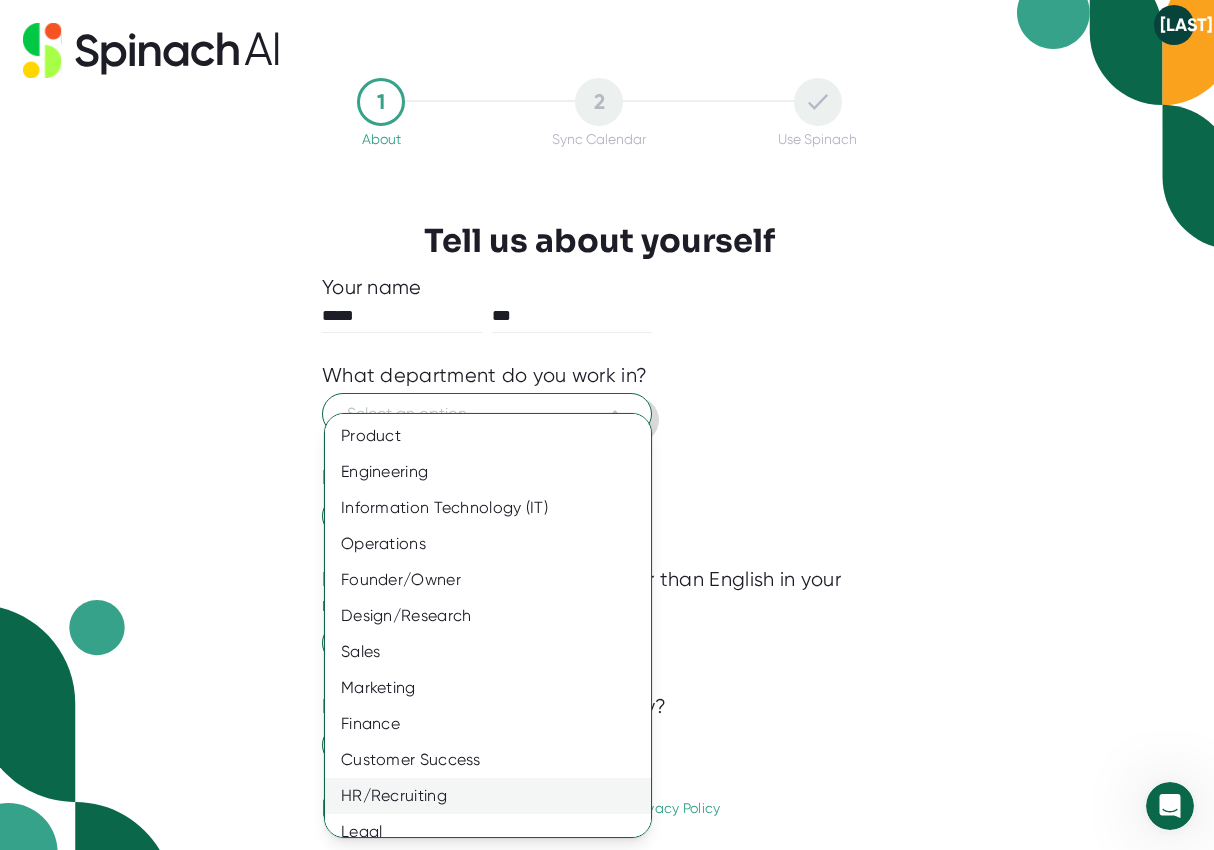 click on "HR/Recruiting" at bounding box center (495, 796) 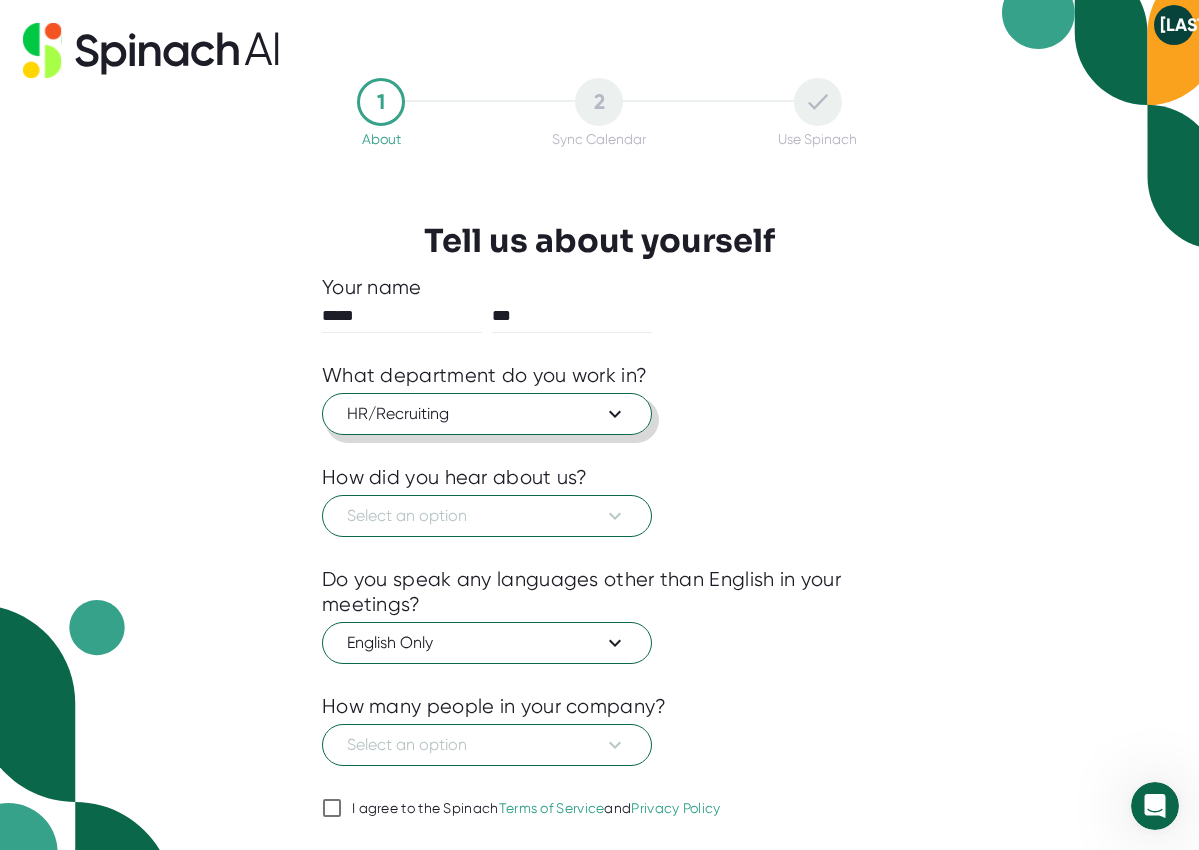 scroll, scrollTop: 56, scrollLeft: 0, axis: vertical 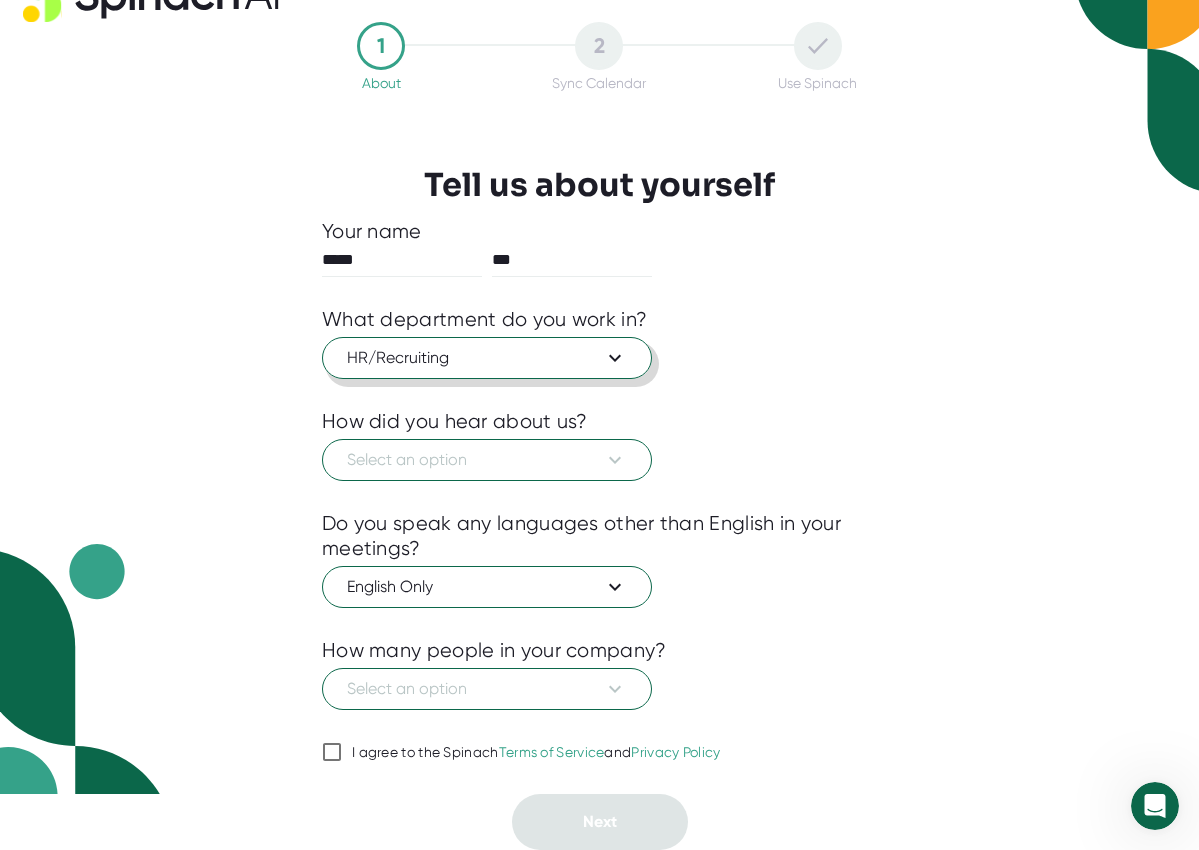 click on "I agree to the Spinach  Terms of Service  and  Privacy Policy" at bounding box center [332, 752] 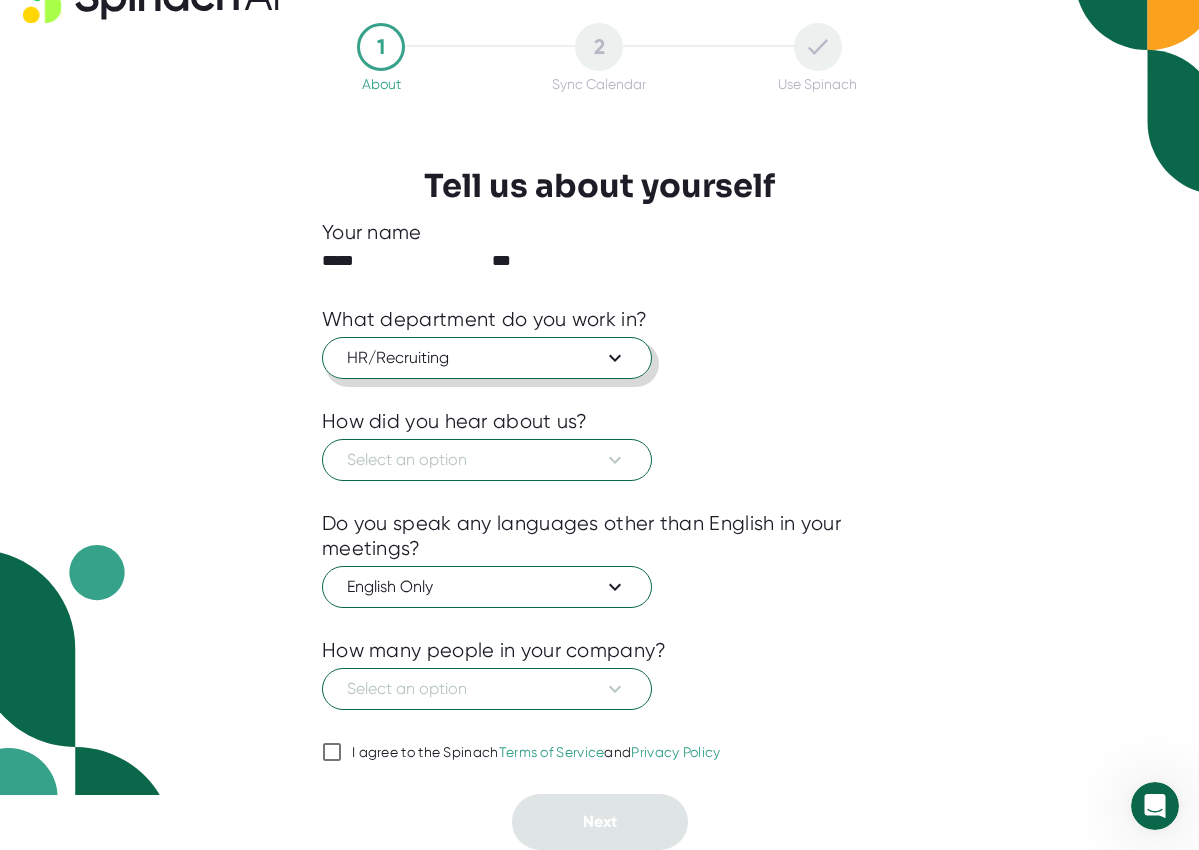 checkbox on "true" 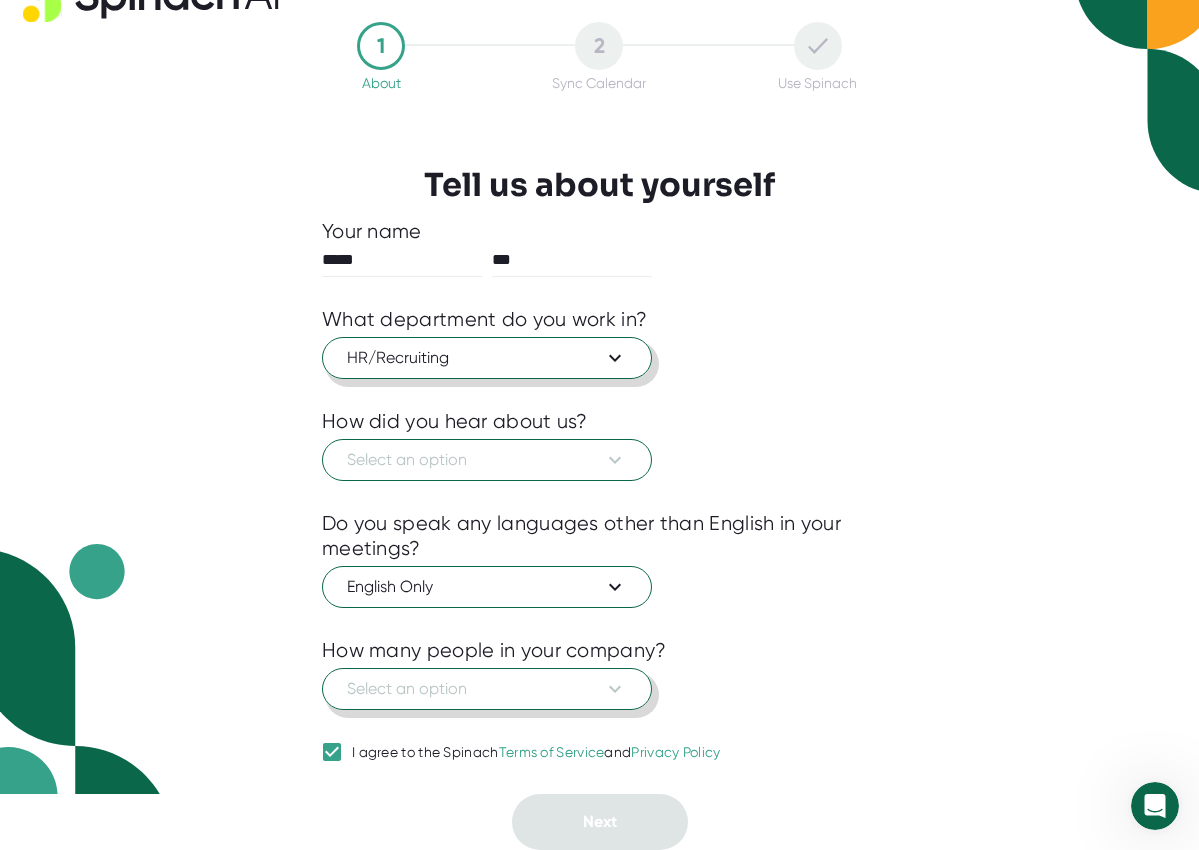 click on "Select an option" at bounding box center [487, 689] 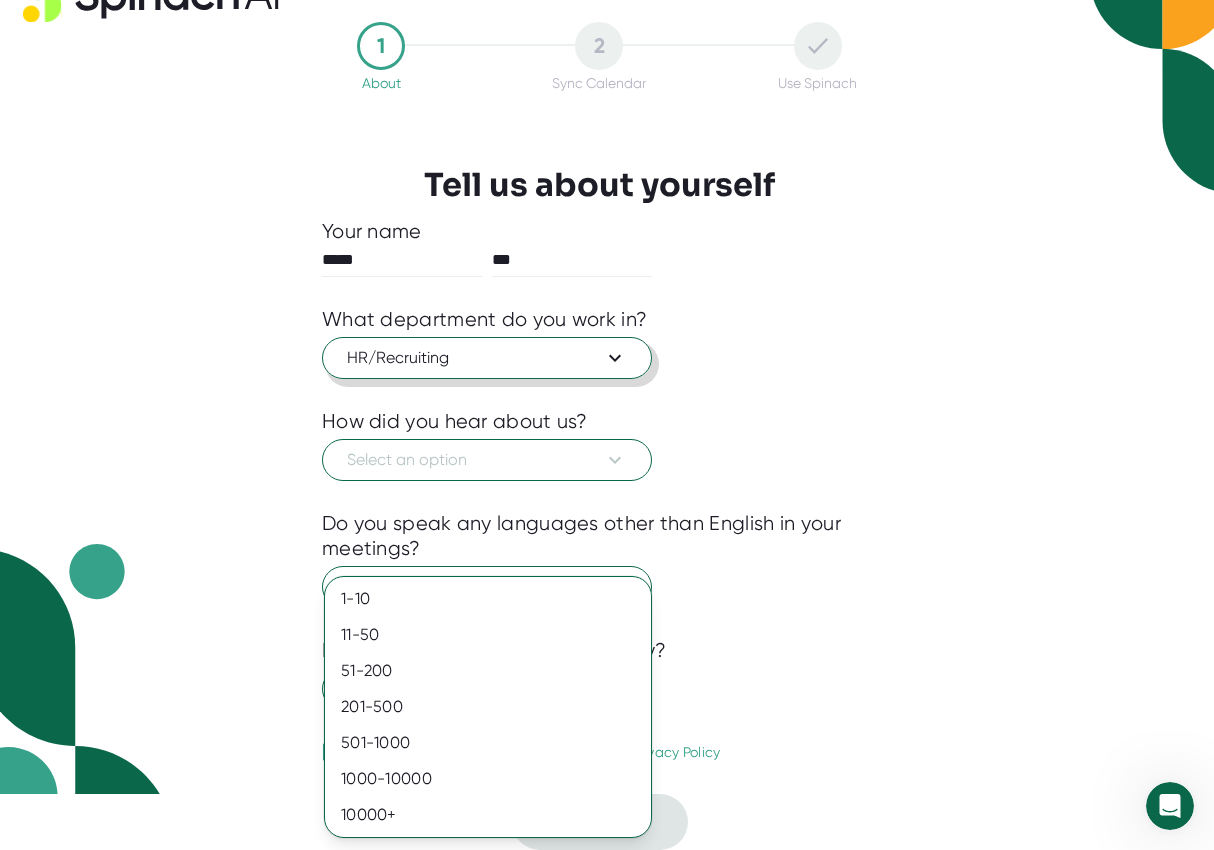 click at bounding box center [607, 425] 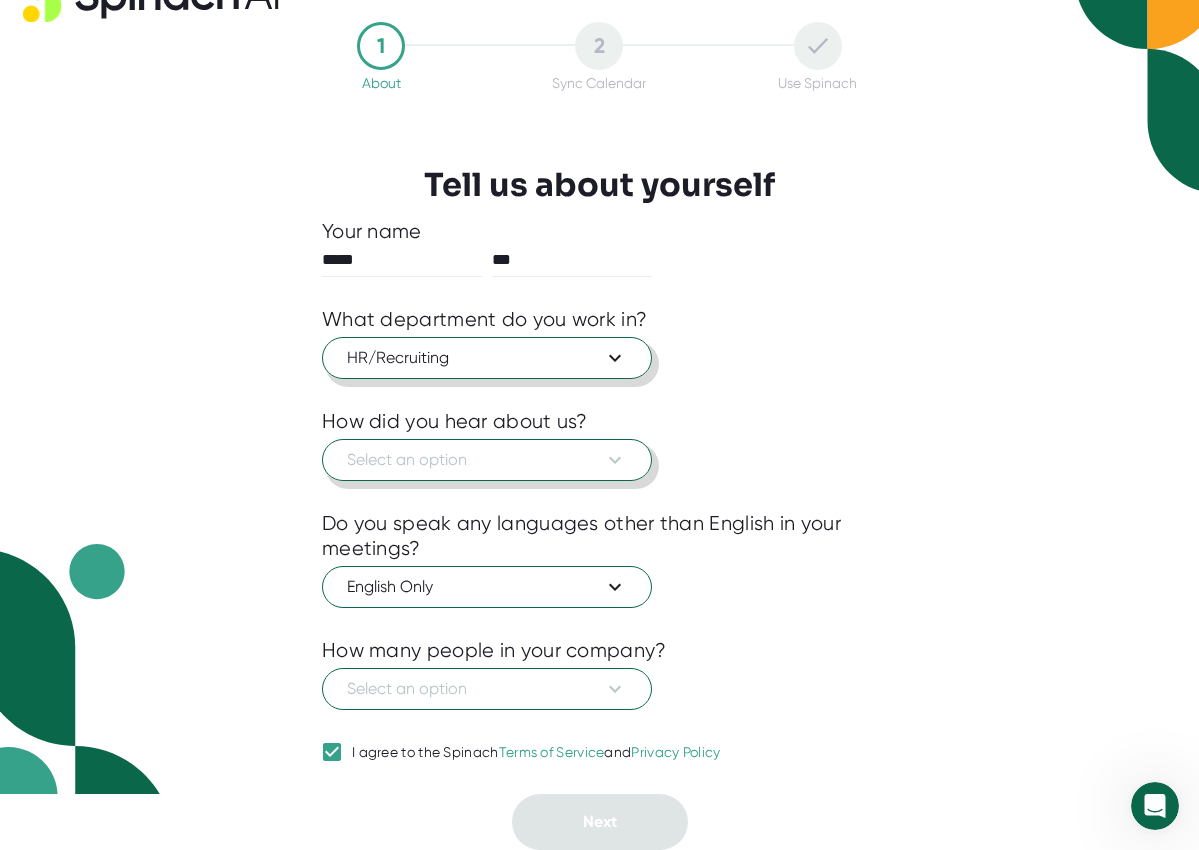 click 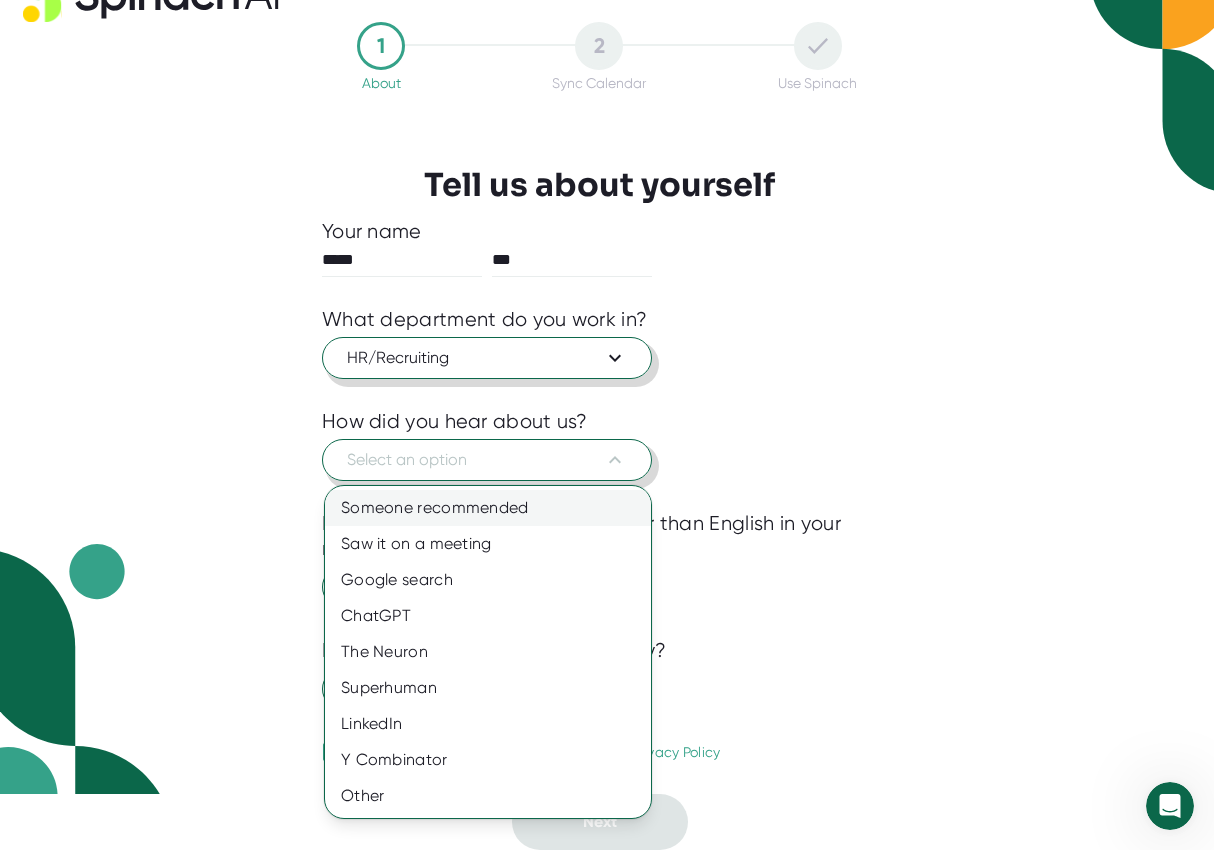 click on "Someone recommended" at bounding box center (488, 508) 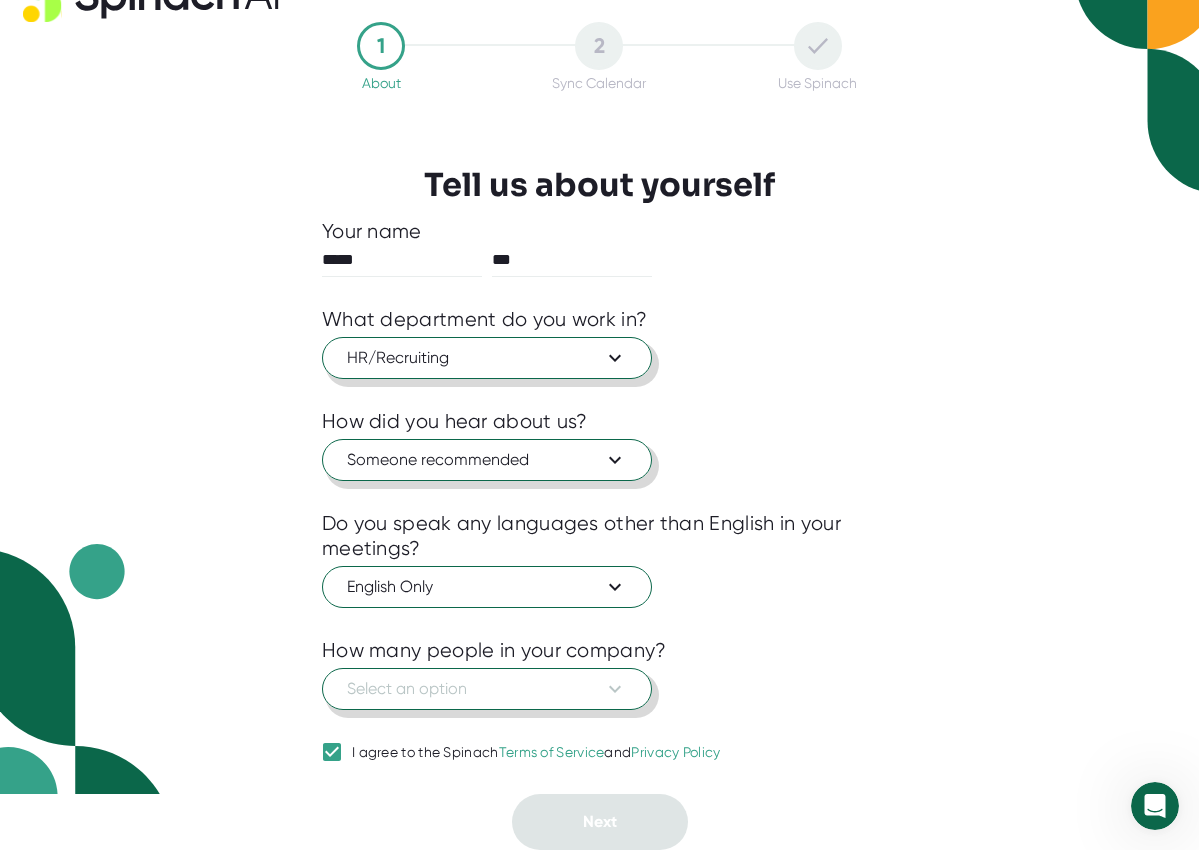 click on "Select an option" at bounding box center (487, 689) 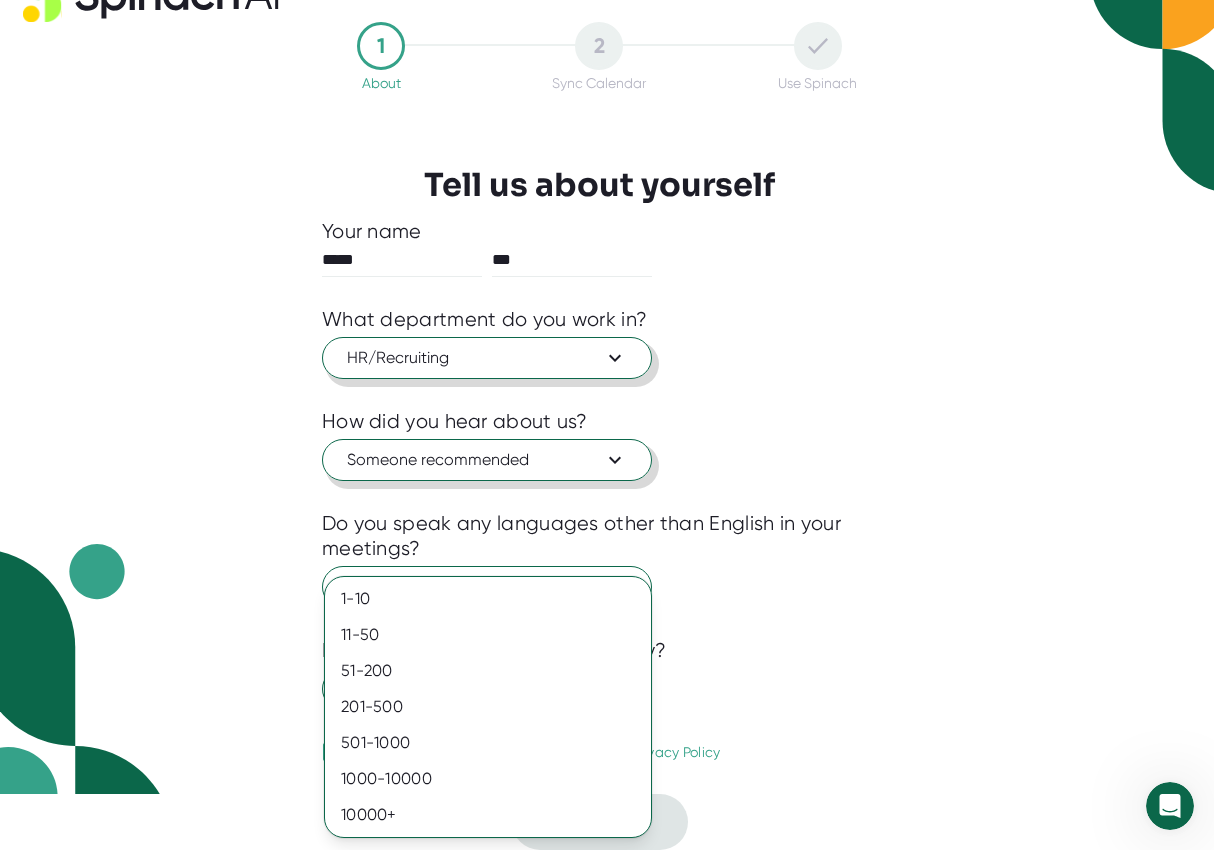 click at bounding box center (607, 425) 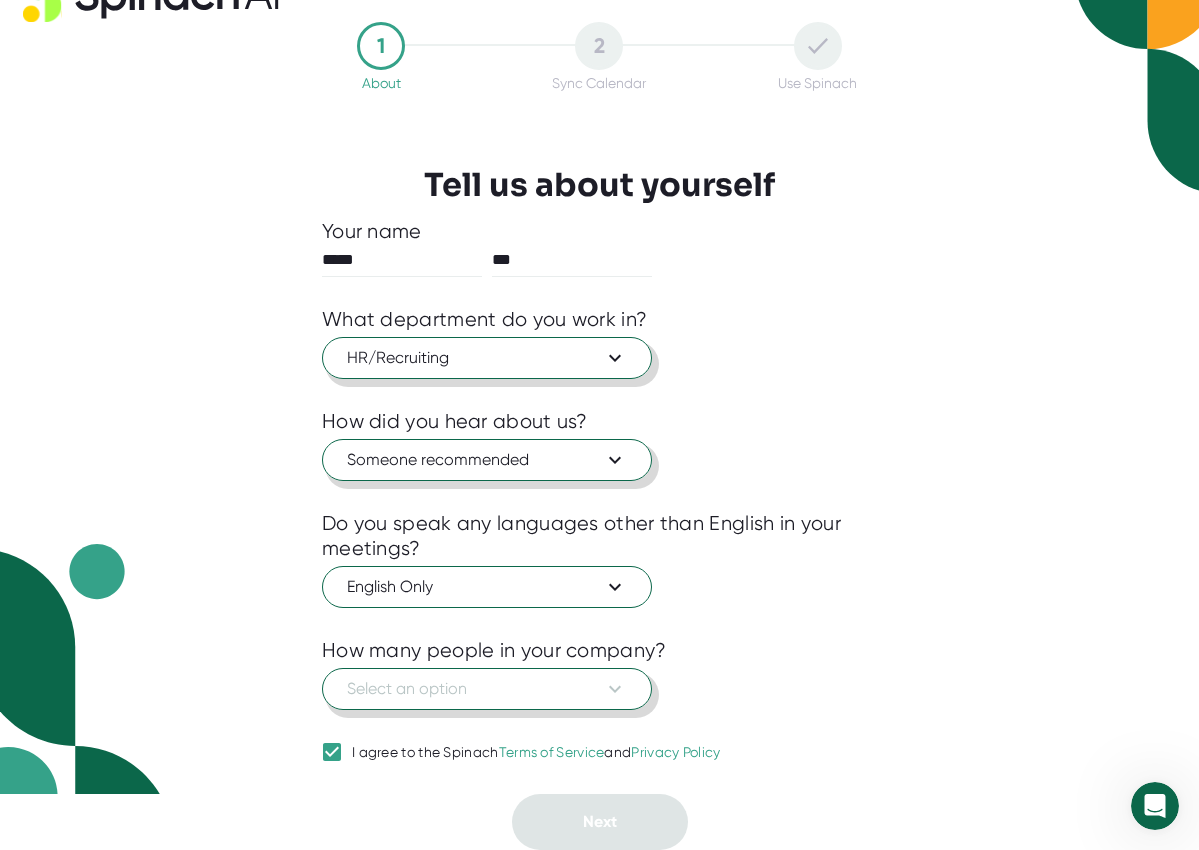 click on "Select an option" at bounding box center [487, 689] 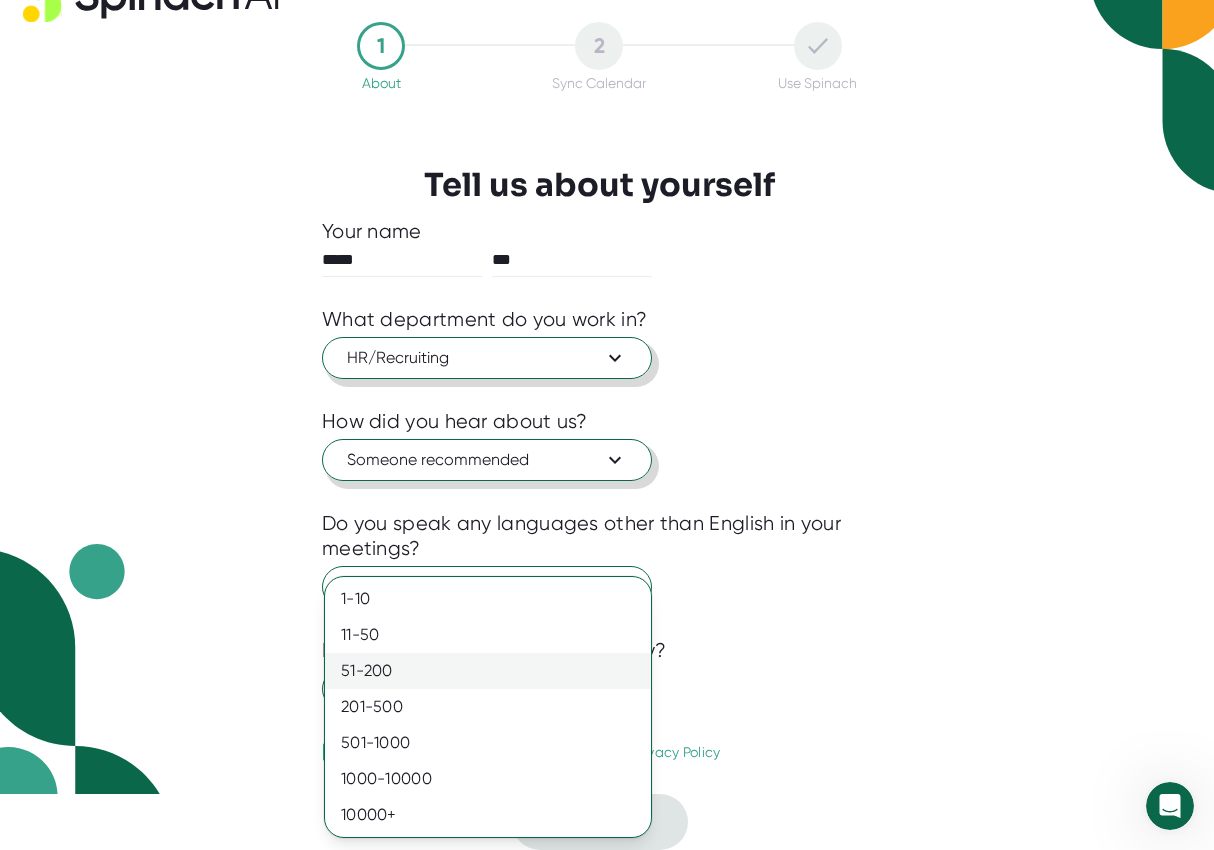 click on "51-200" at bounding box center (488, 671) 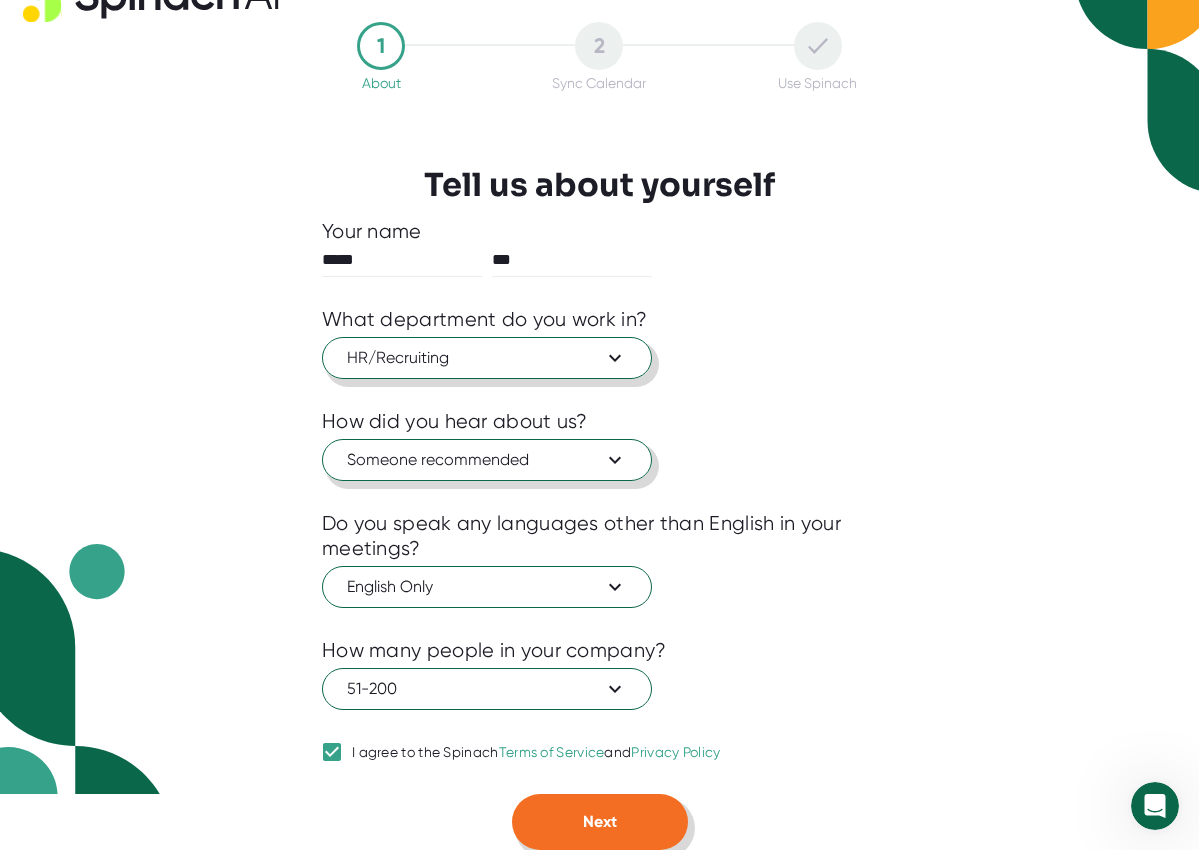 click on "Next" at bounding box center (600, 822) 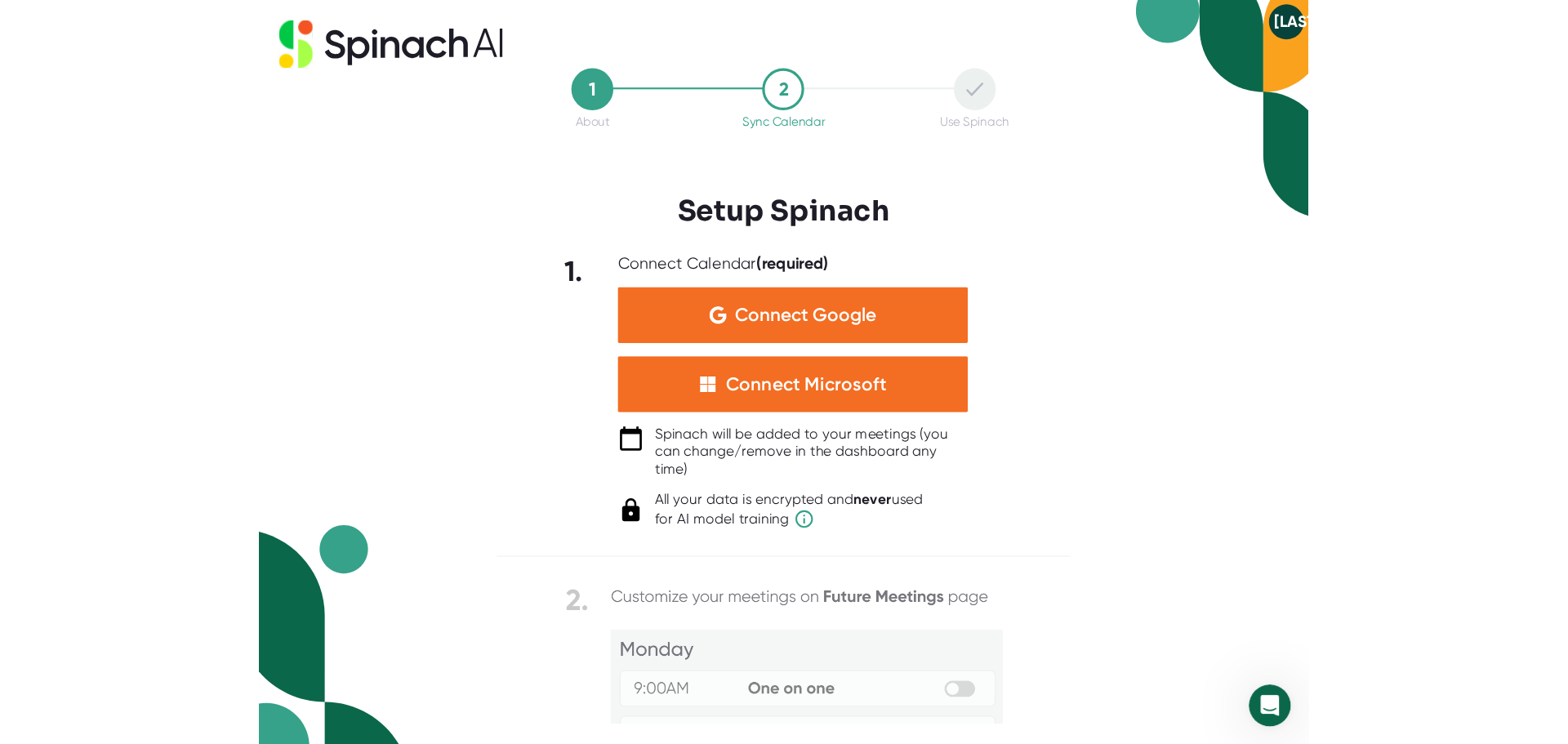scroll, scrollTop: 0, scrollLeft: 0, axis: both 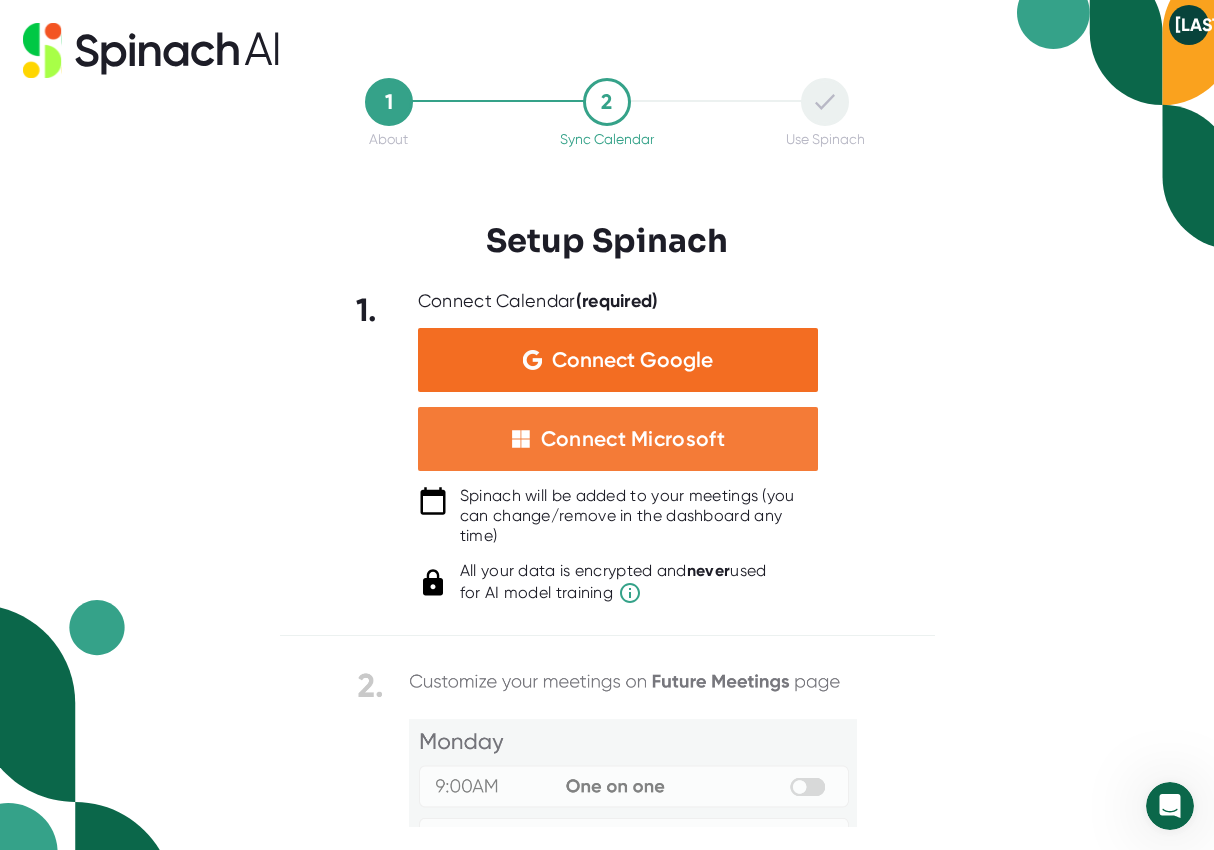 click on "Connect Microsoft" at bounding box center [618, 439] 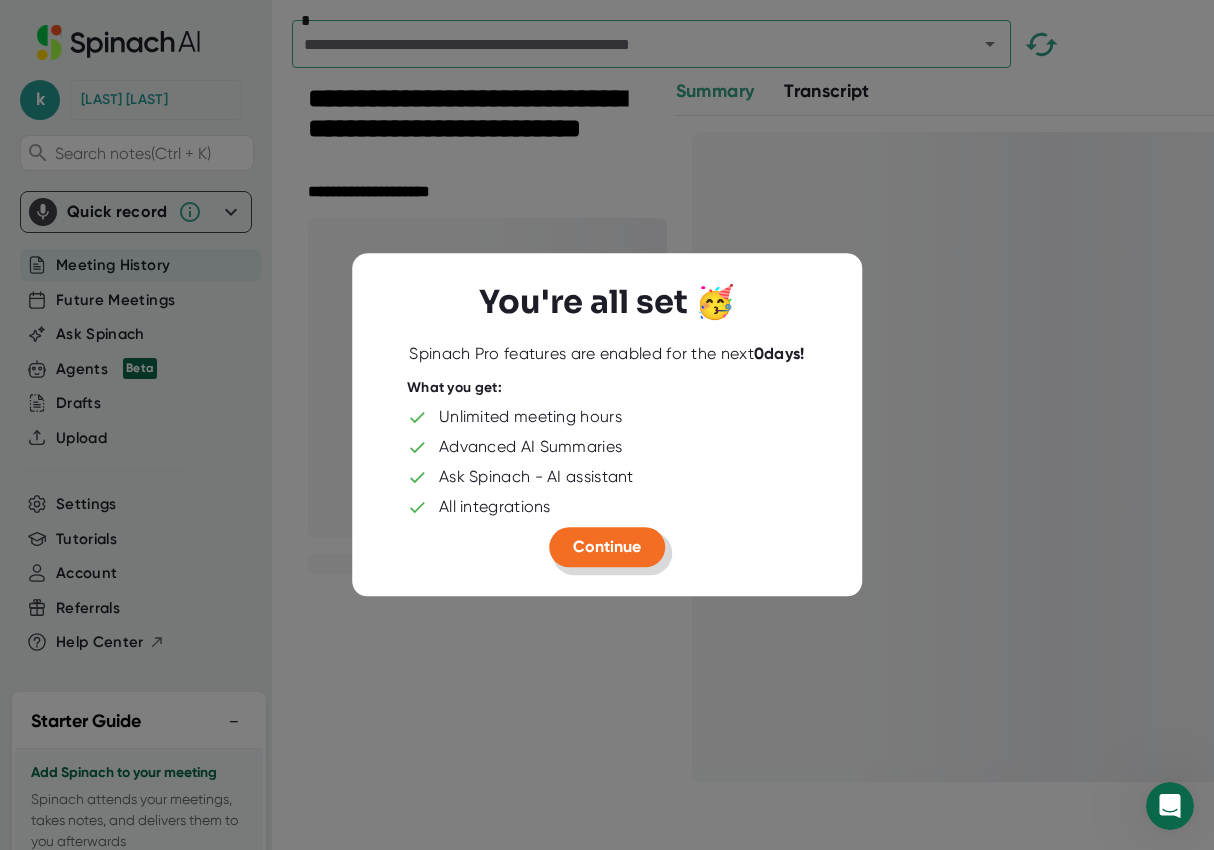 click on "Continue" at bounding box center (607, 546) 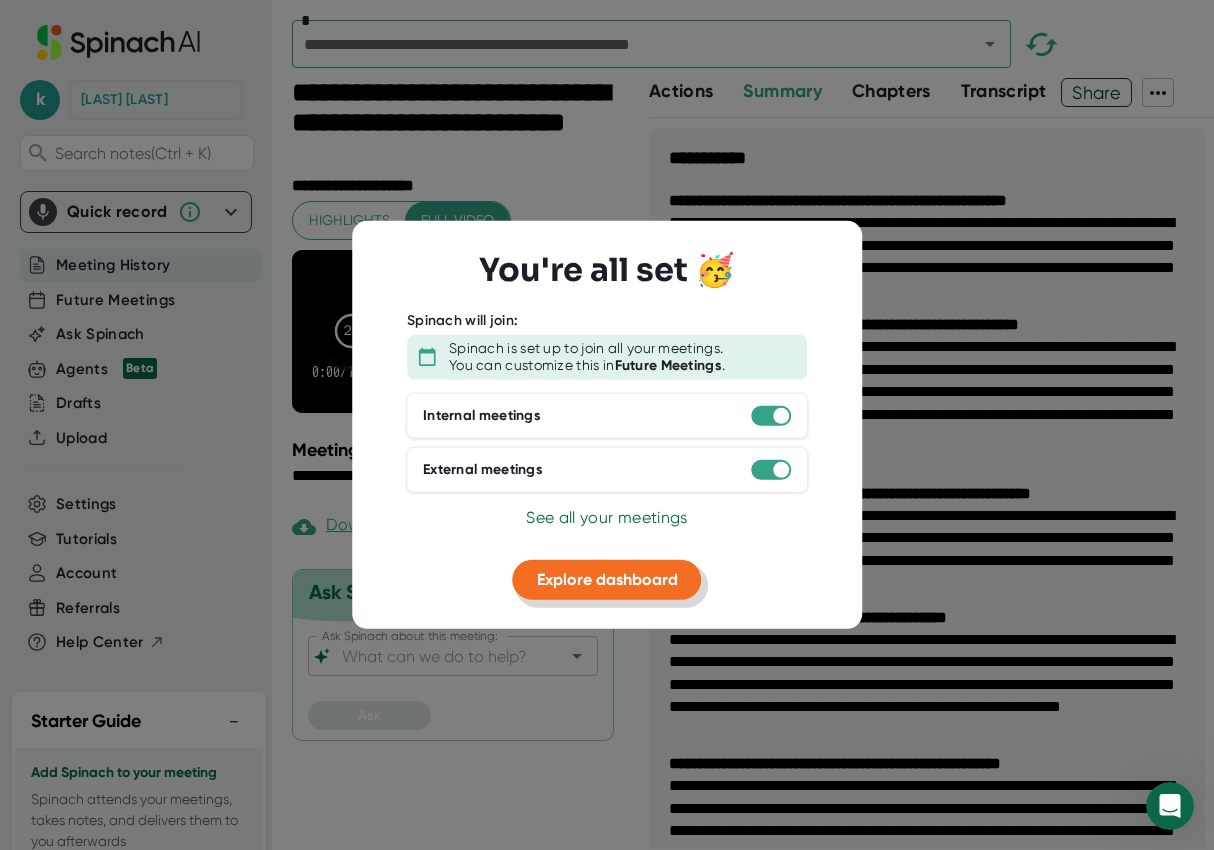 click on "Explore dashboard" at bounding box center [607, 578] 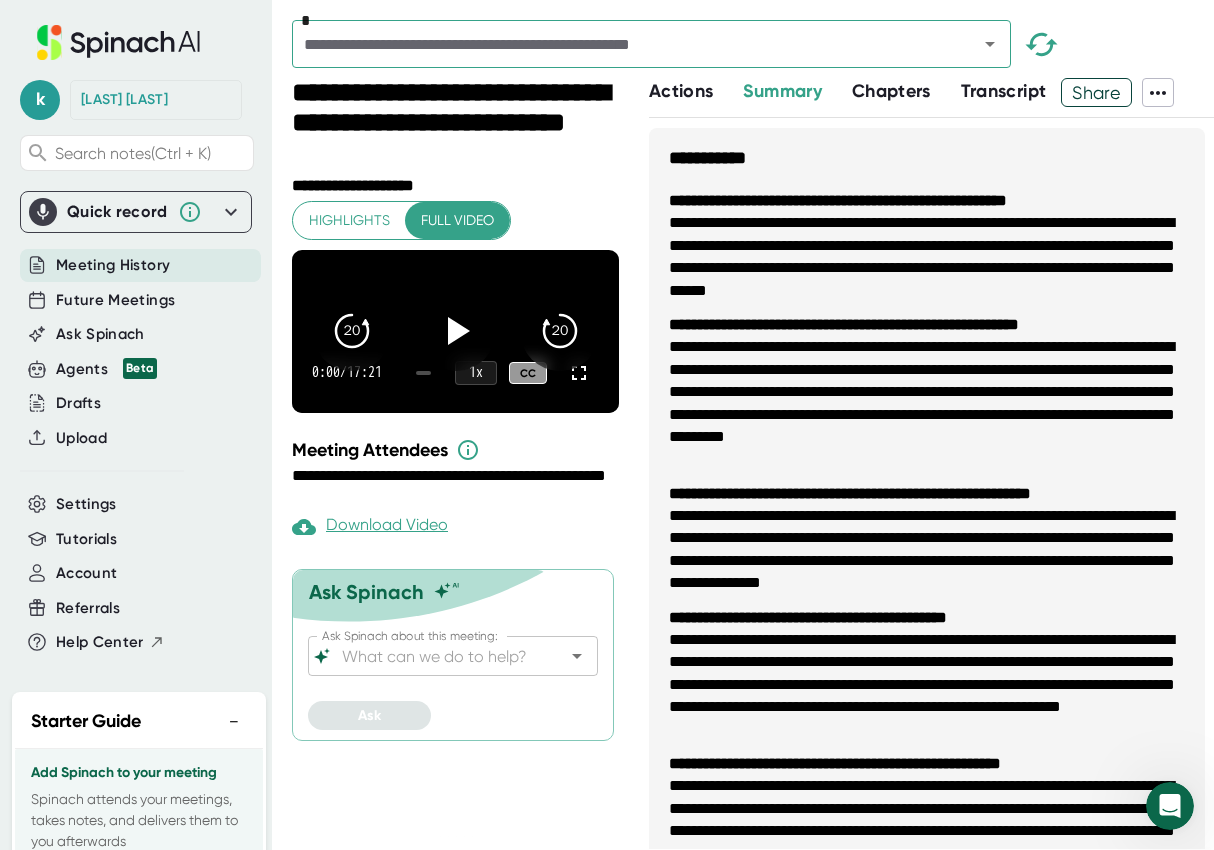 click on "**********" at bounding box center (753, 464) 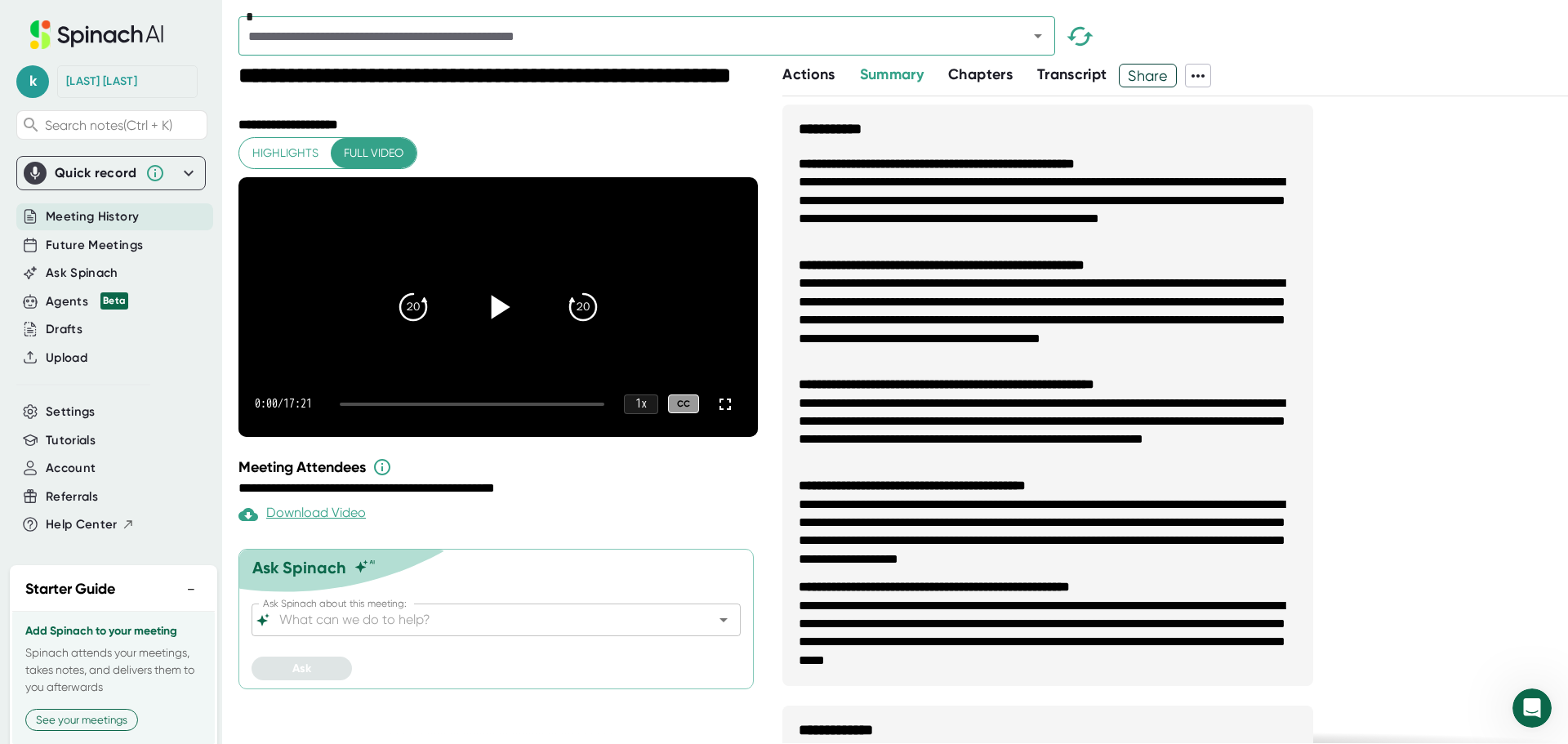 click 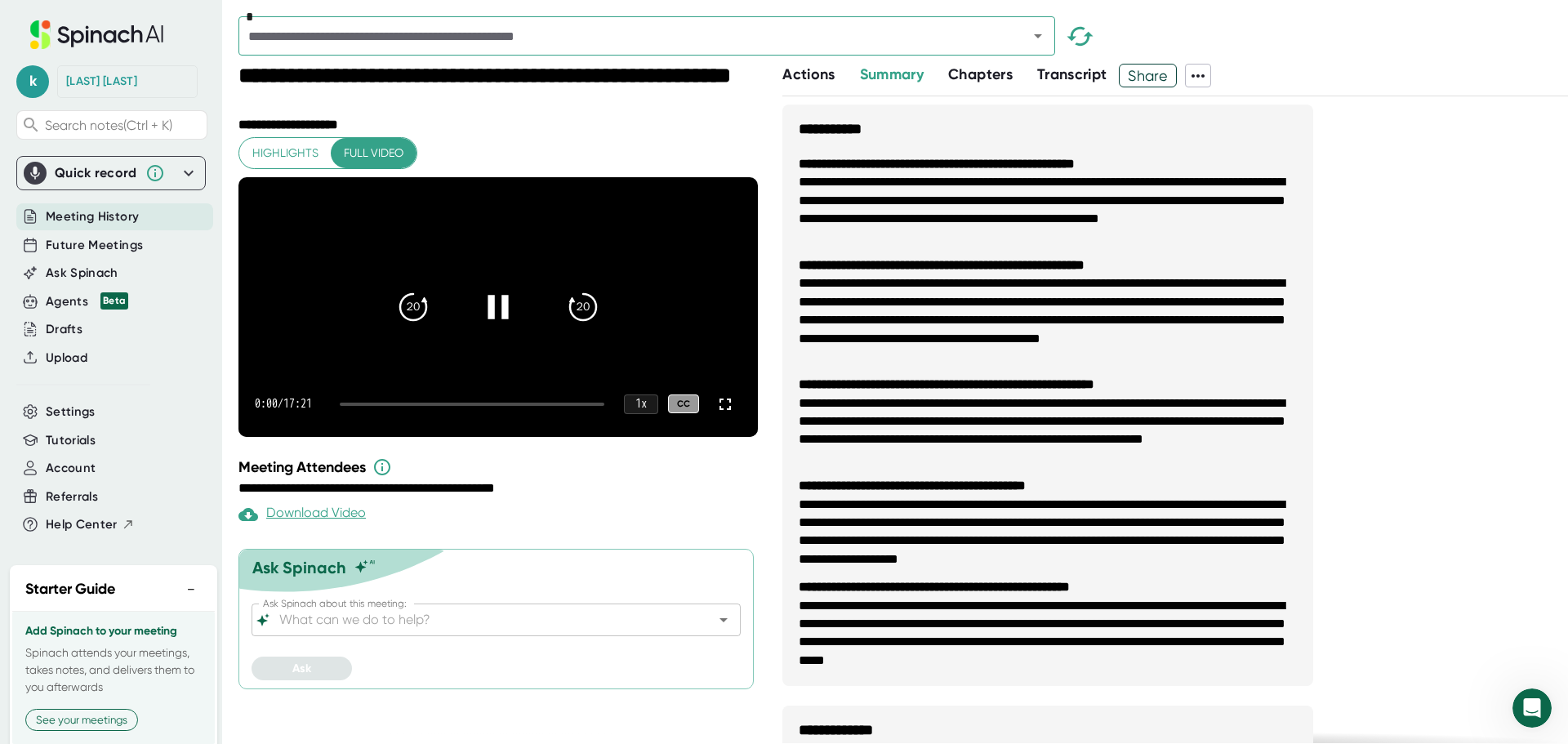 click at bounding box center (472, 404) 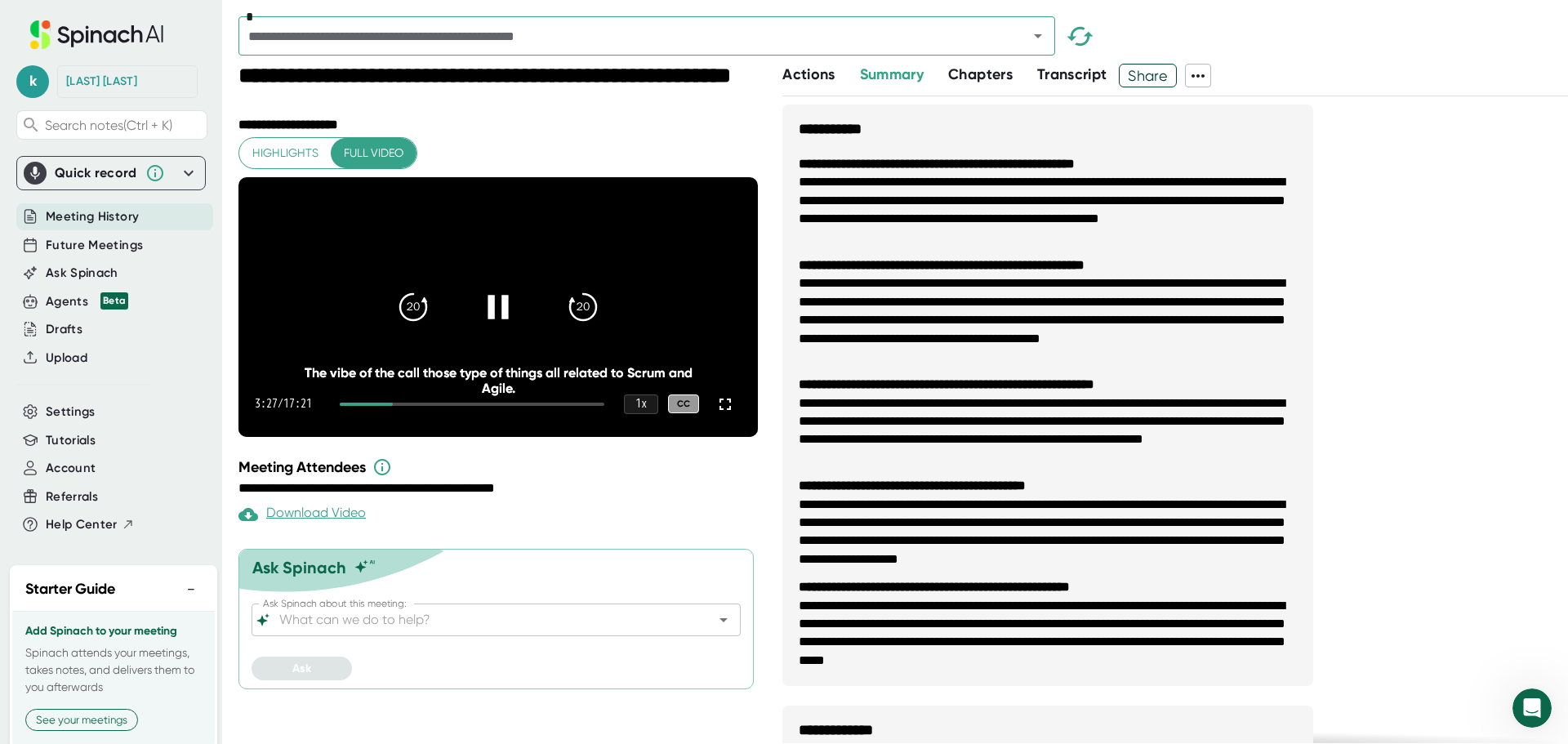 click 